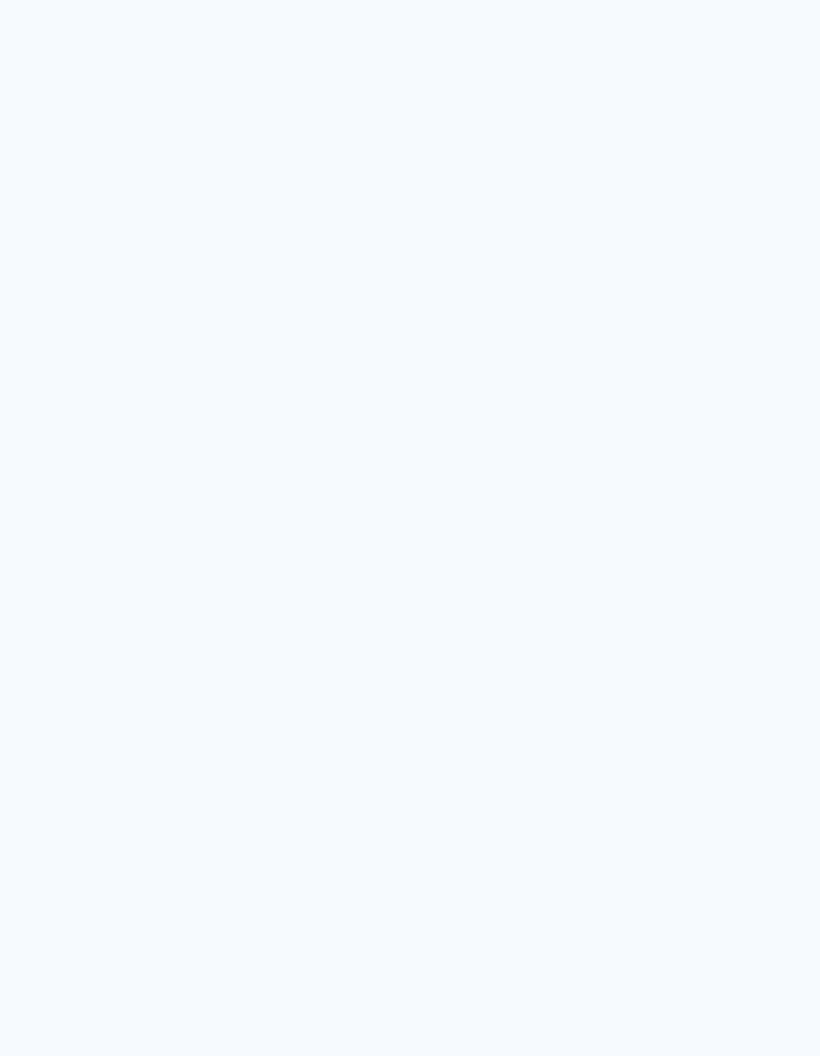 scroll, scrollTop: 0, scrollLeft: 0, axis: both 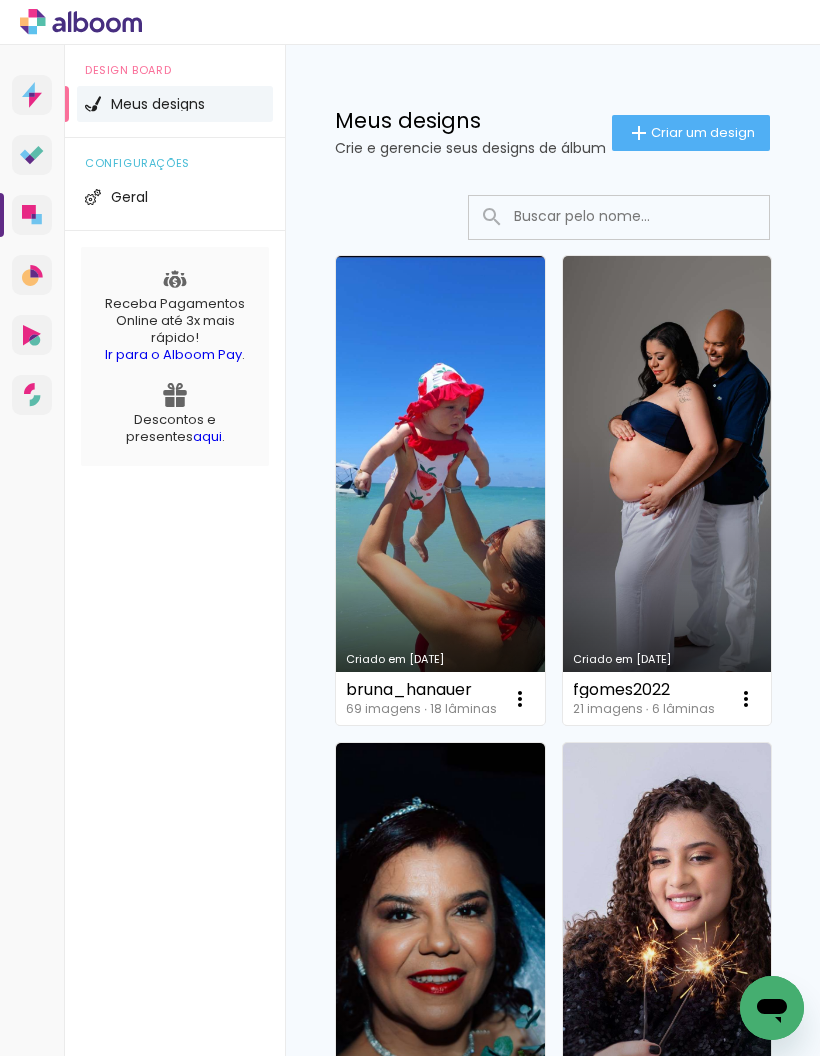 click on "Criado em 12/07/25" at bounding box center [667, 490] 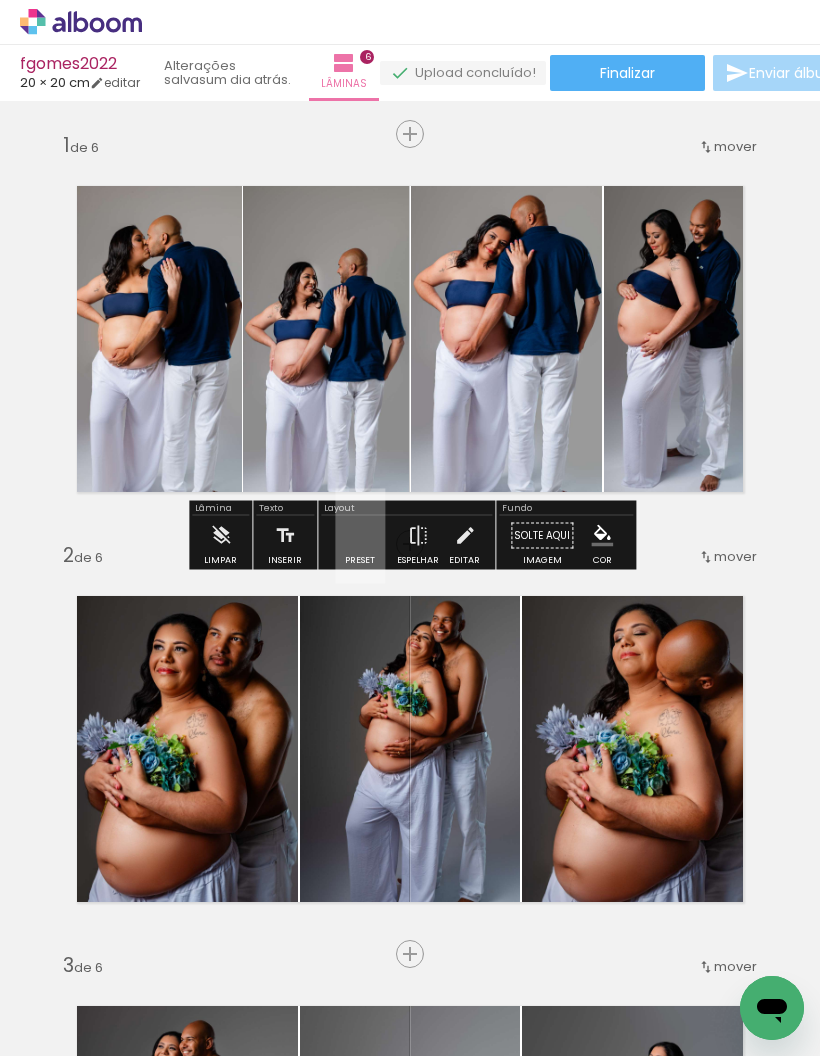 click at bounding box center [662, 337] 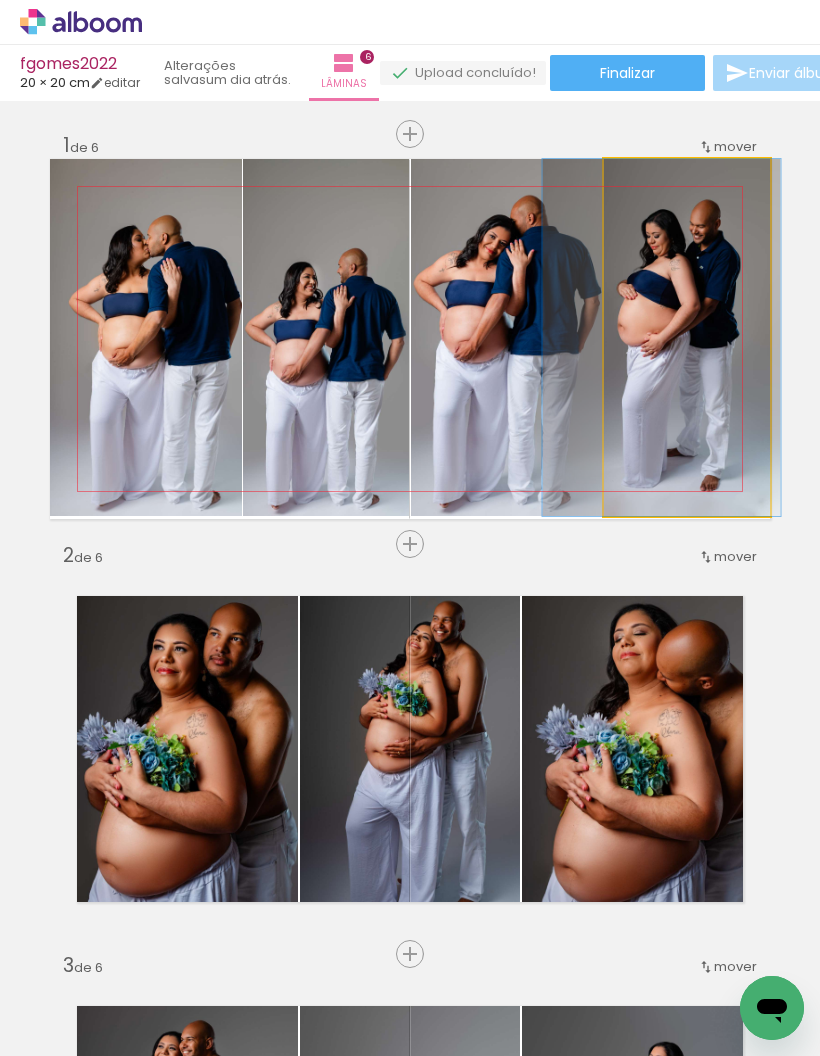 click at bounding box center [662, 337] 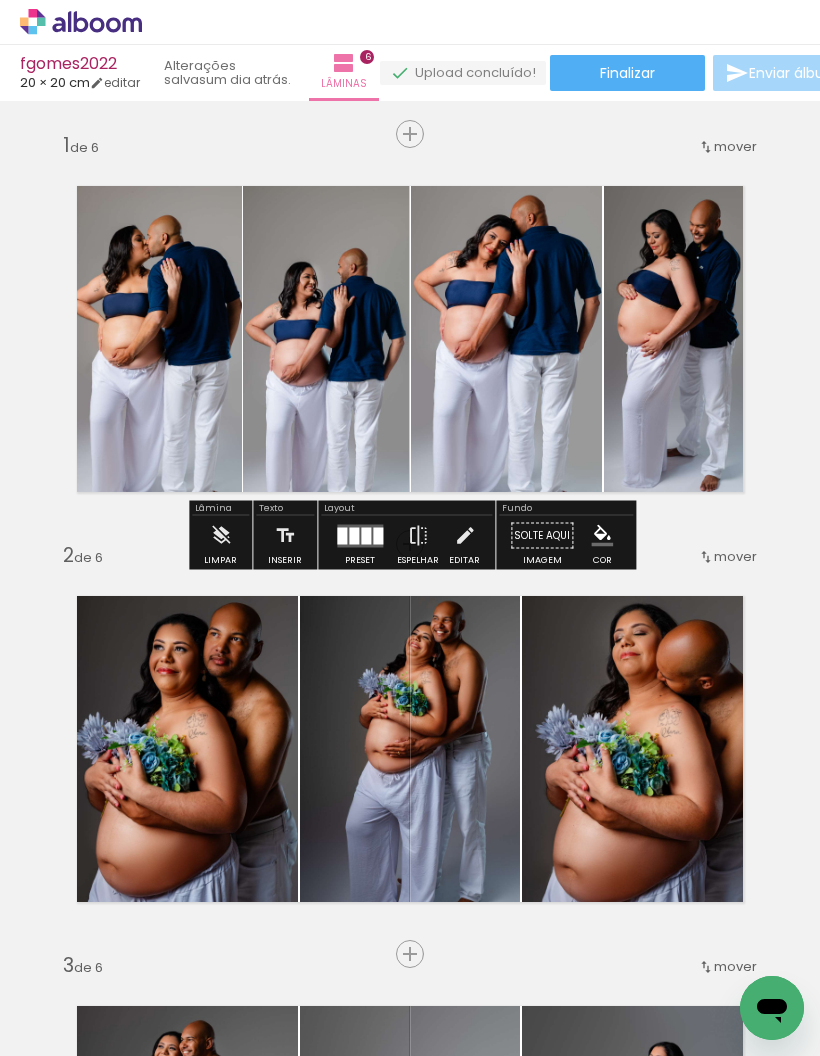click at bounding box center [662, 337] 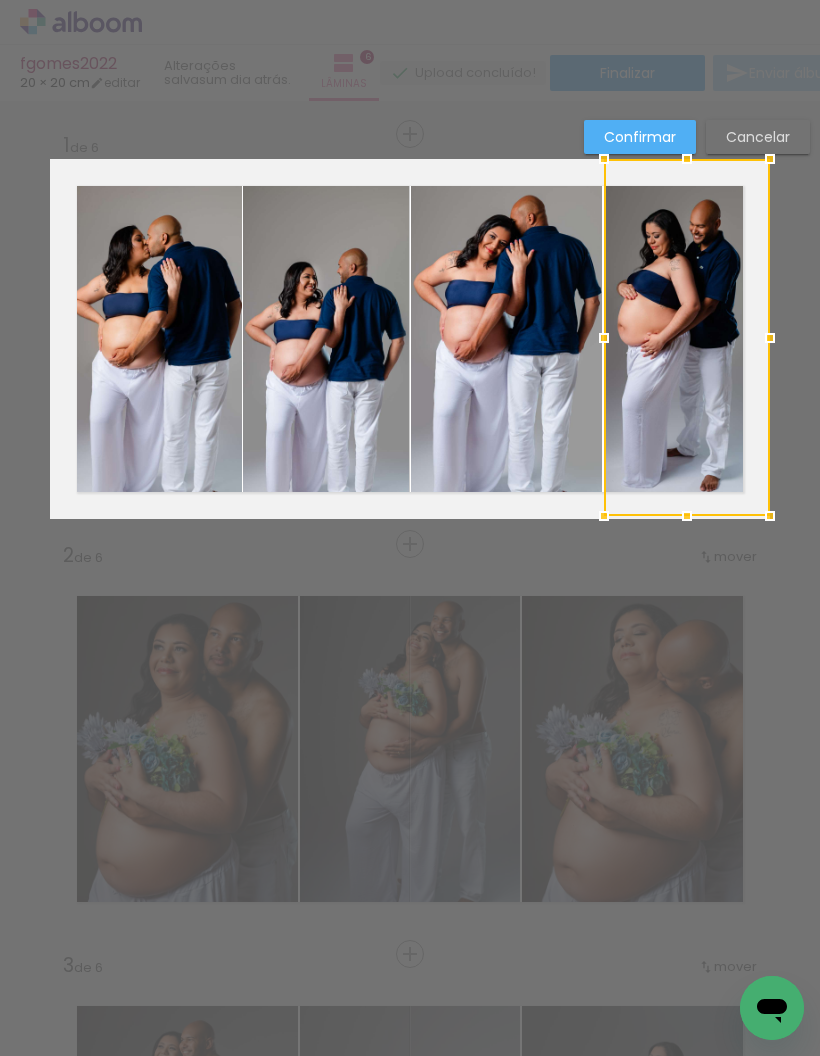 click at bounding box center [687, 337] 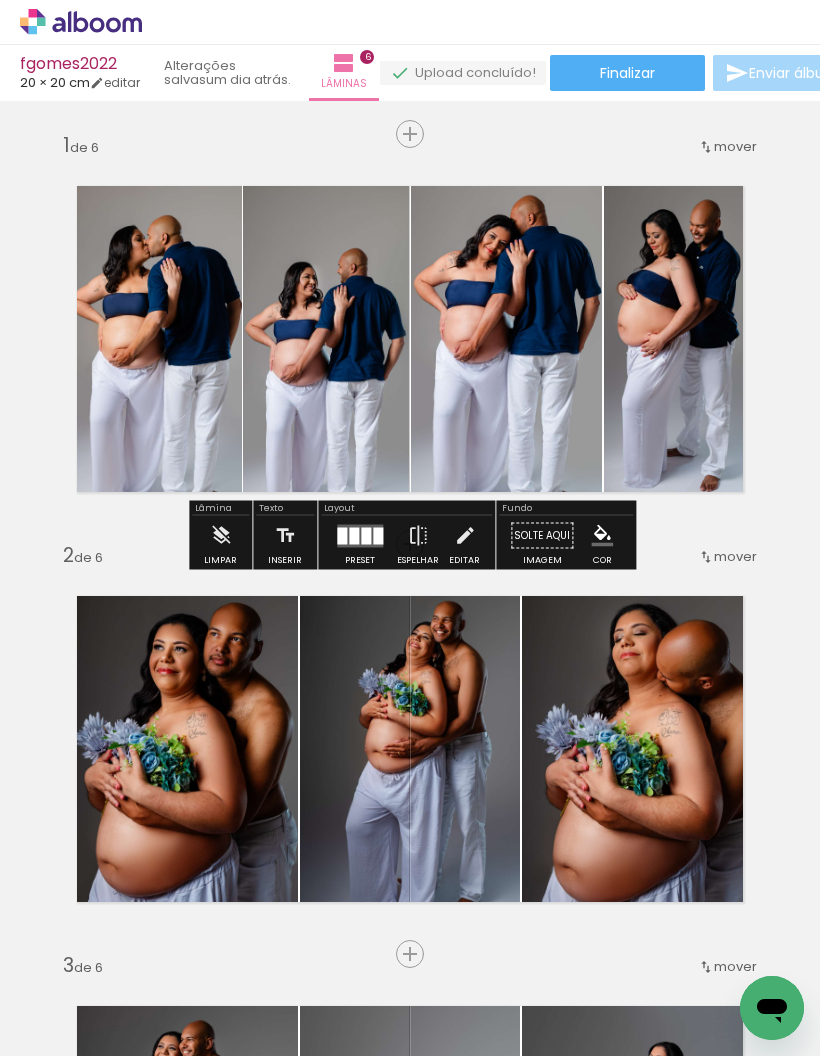 click on "Adicionar
Fotos" at bounding box center [61, 1029] 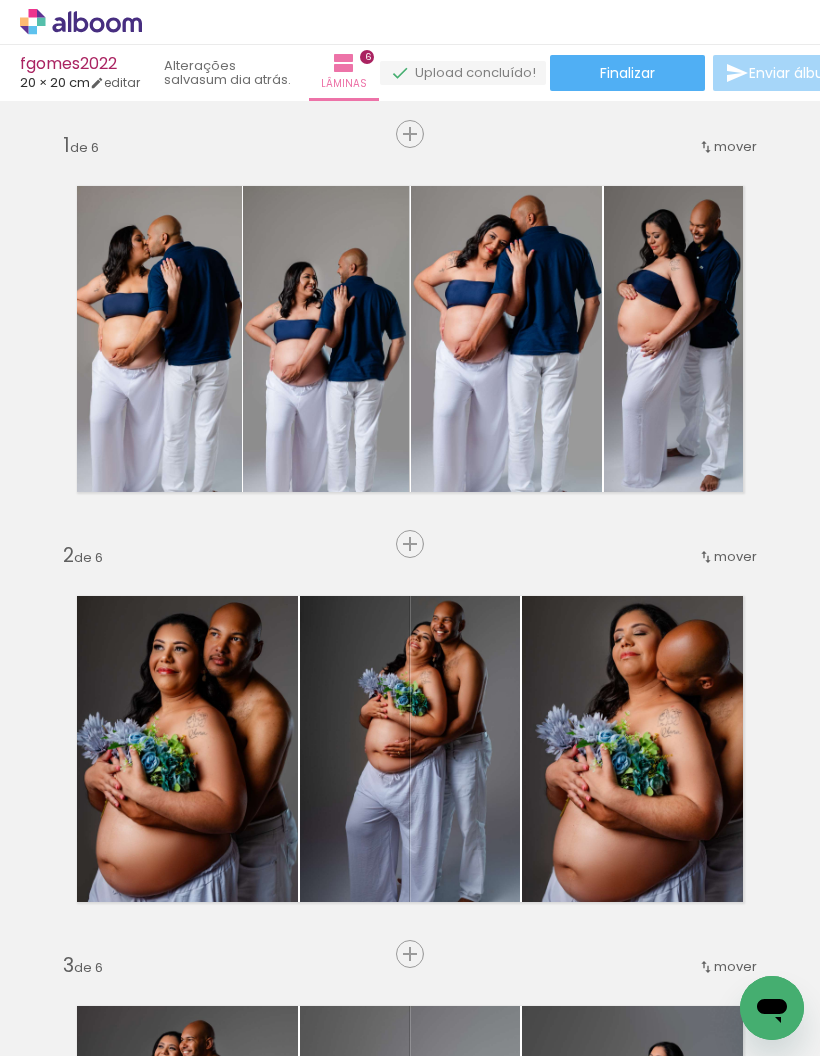 click on "Adicionar
Fotos" at bounding box center (71, 1029) 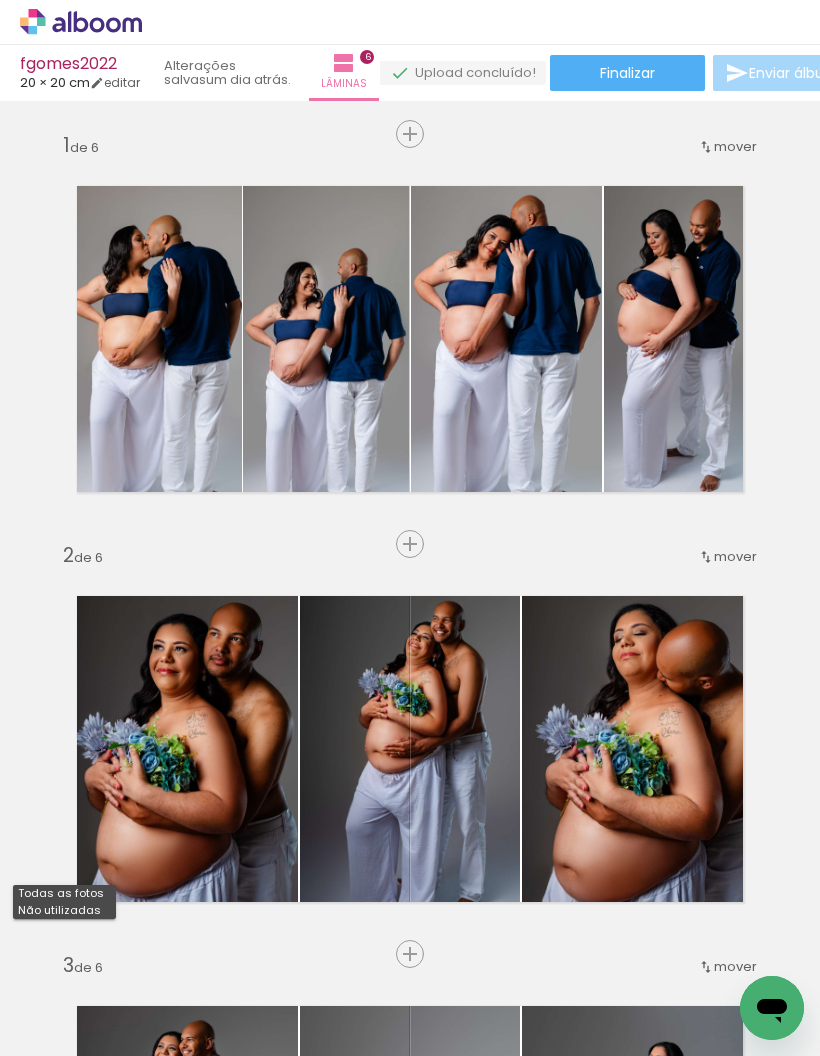 click on "Adicionar
Fotos" at bounding box center [71, 1029] 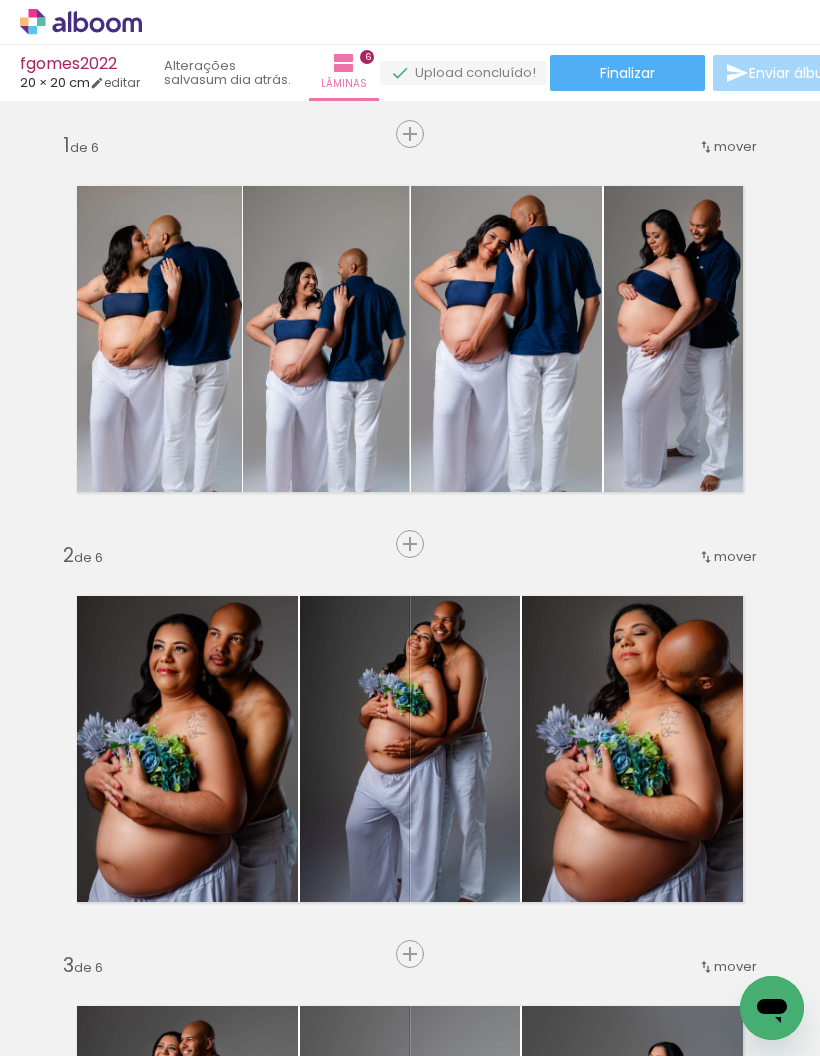 click on "Adicionar
Fotos" at bounding box center (71, 1029) 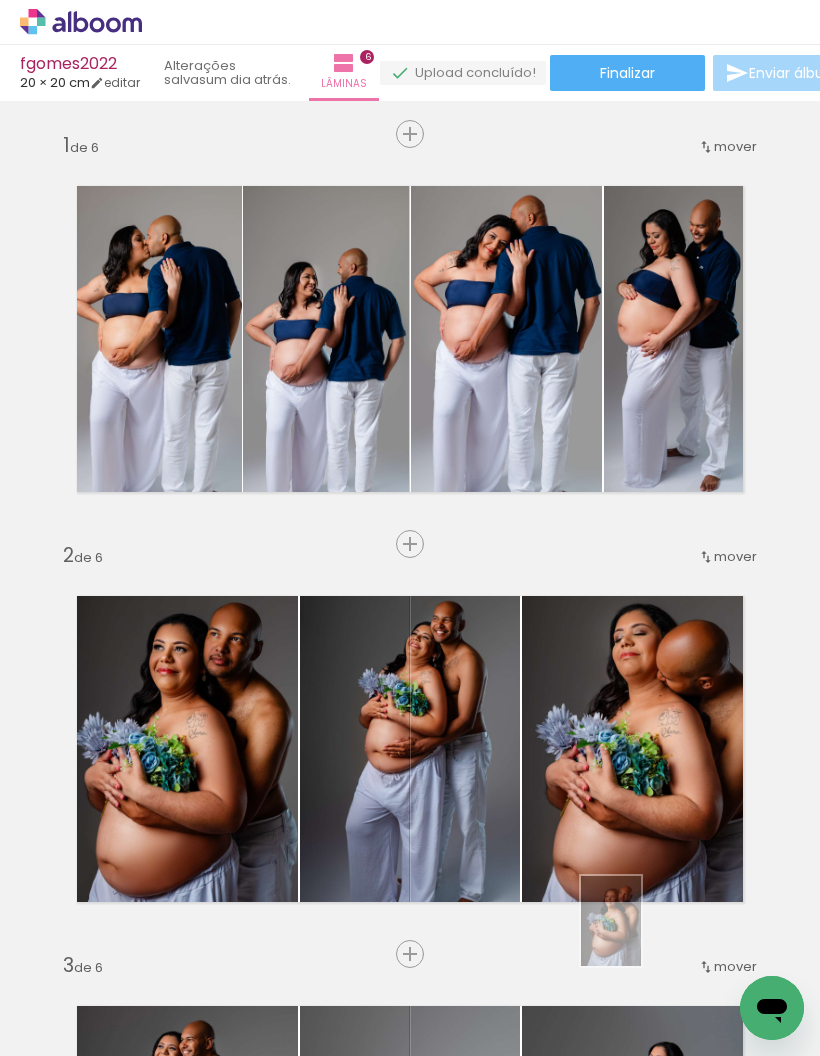 click at bounding box center (648, 989) 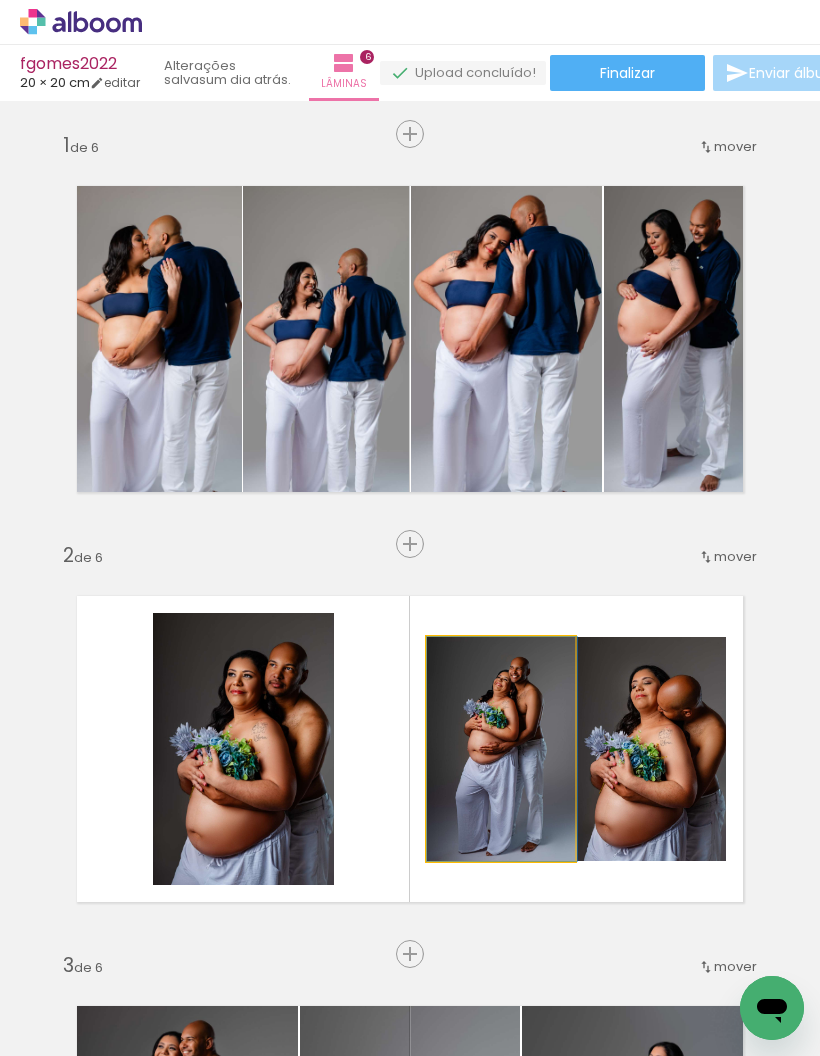 click at bounding box center (502, 749) 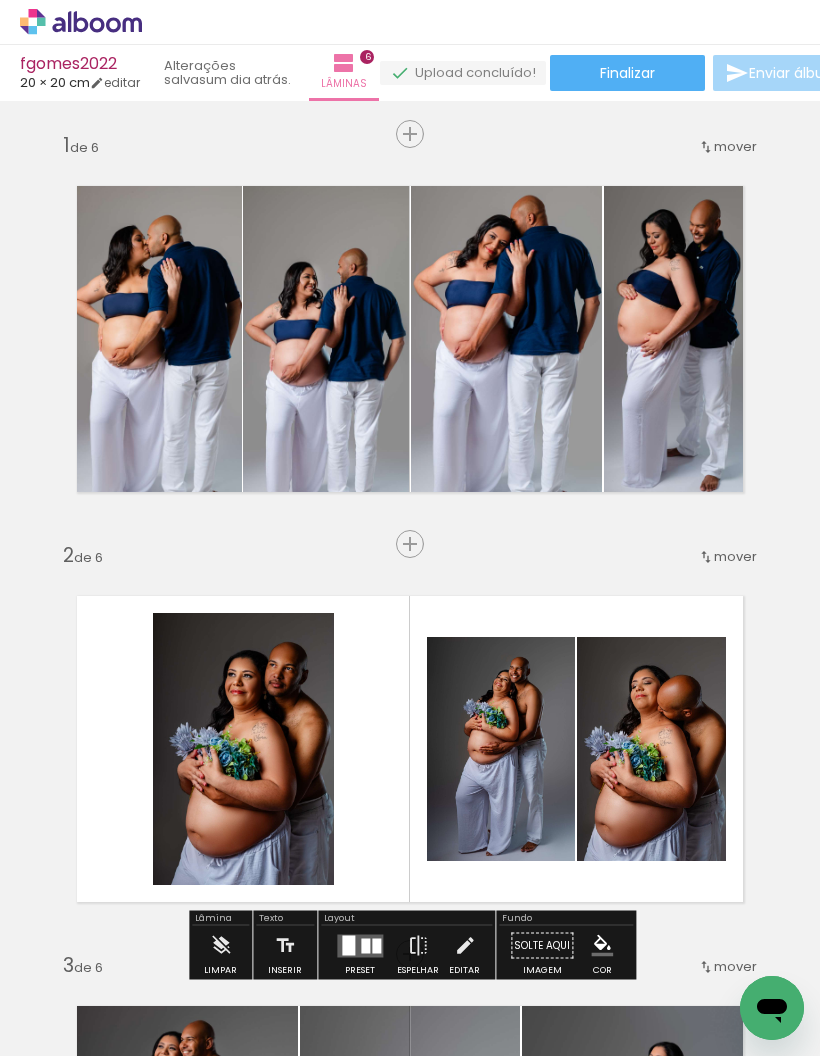 click at bounding box center (662, 337) 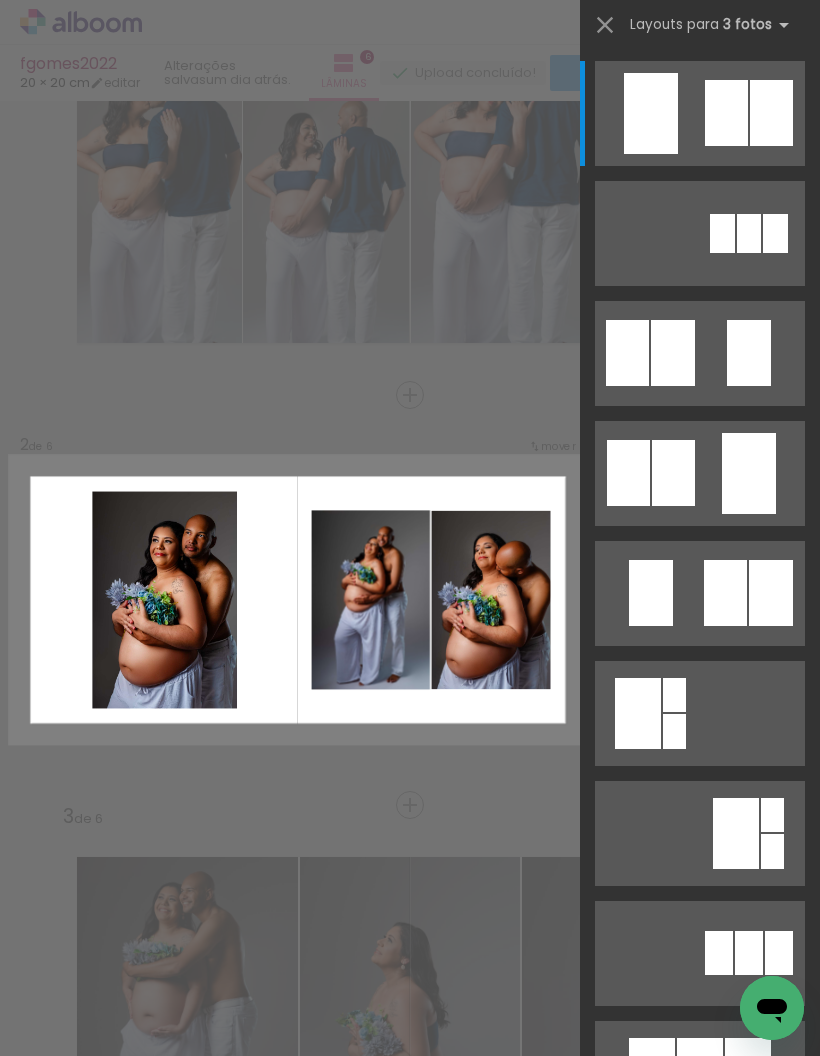 scroll, scrollTop: 153, scrollLeft: 0, axis: vertical 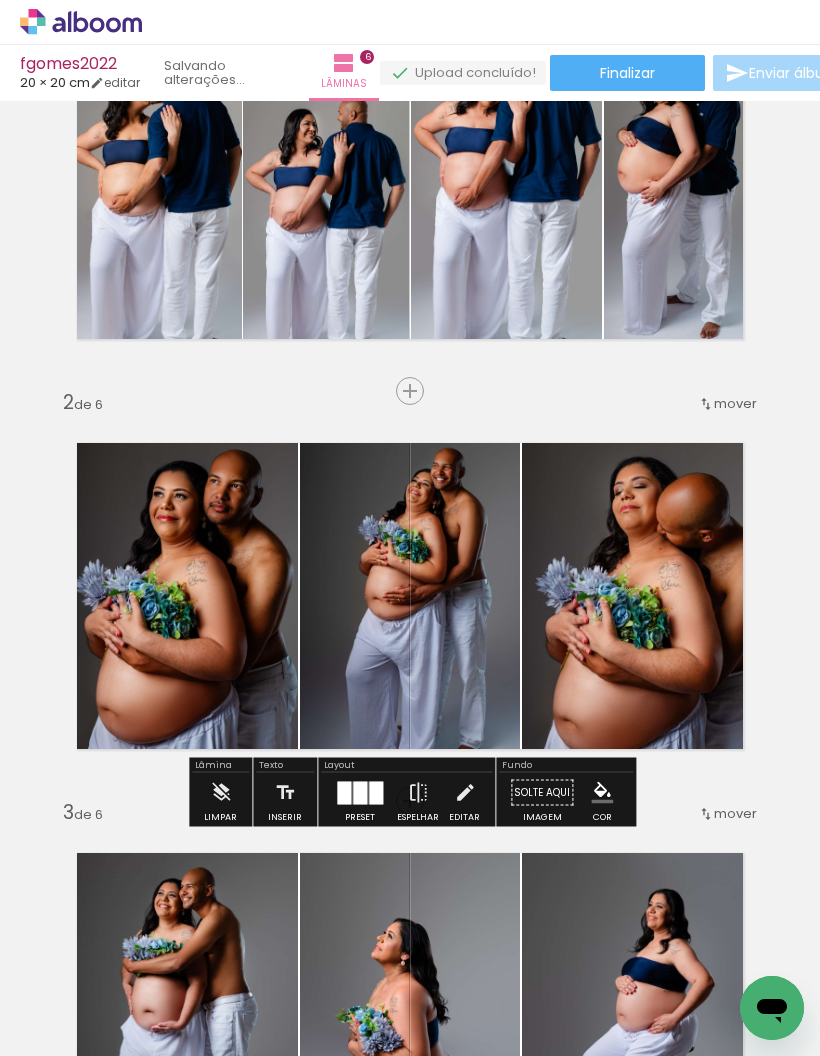 click on "Inserir lâmina 1  de 6  Inserir lâmina 2  de 6  Inserir lâmina 3  de 6  Inserir lâmina 4  de 6  Inserir lâmina 5  de 6  Inserir lâmina 6  de 6" at bounding box center (410, 1390) 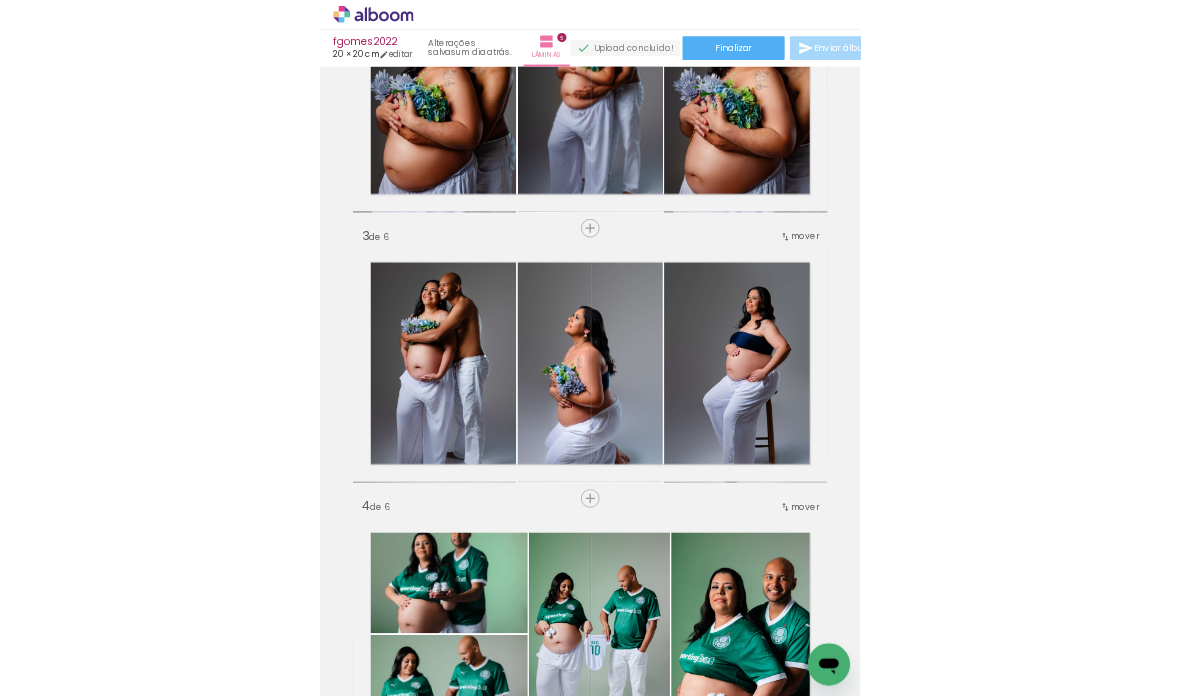 scroll, scrollTop: 613, scrollLeft: 0, axis: vertical 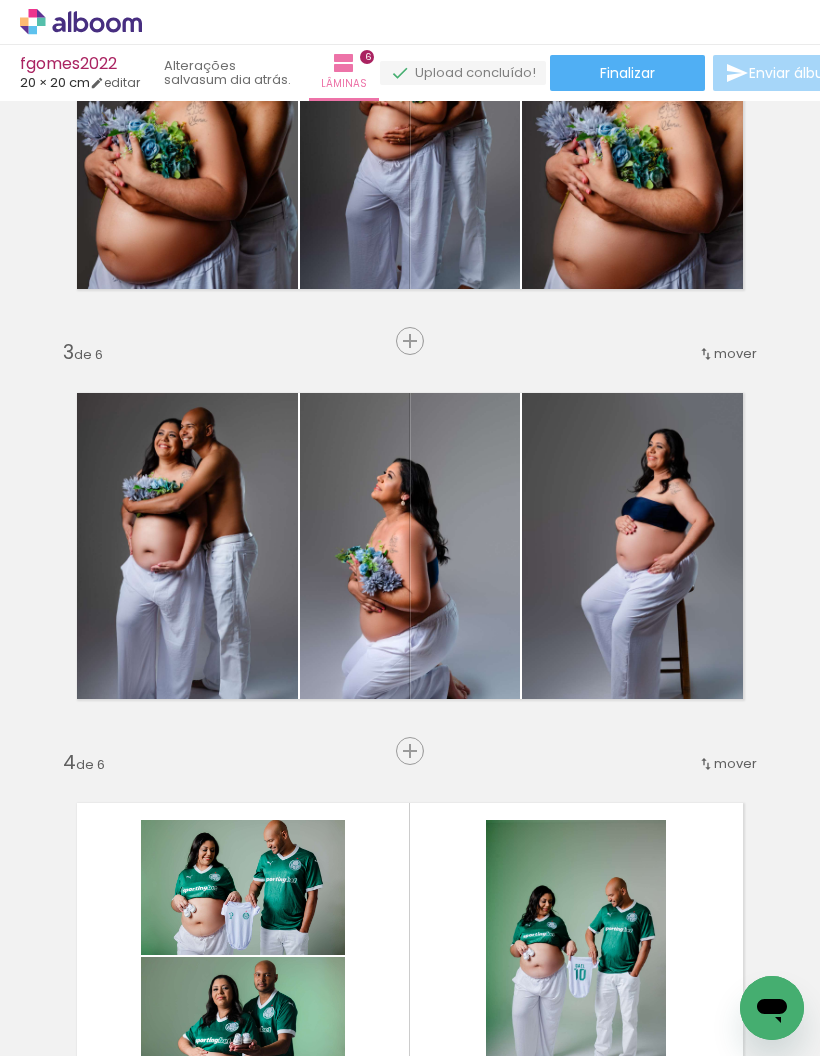 click at bounding box center [760, 988] 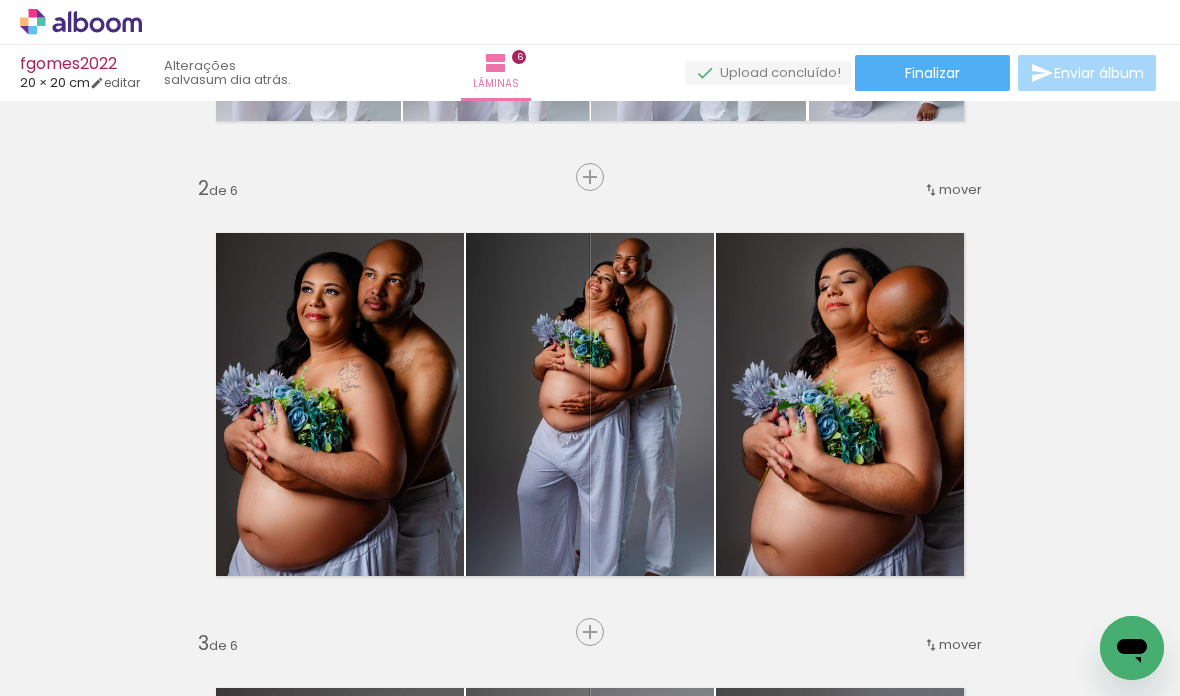 scroll, scrollTop: 405, scrollLeft: 0, axis: vertical 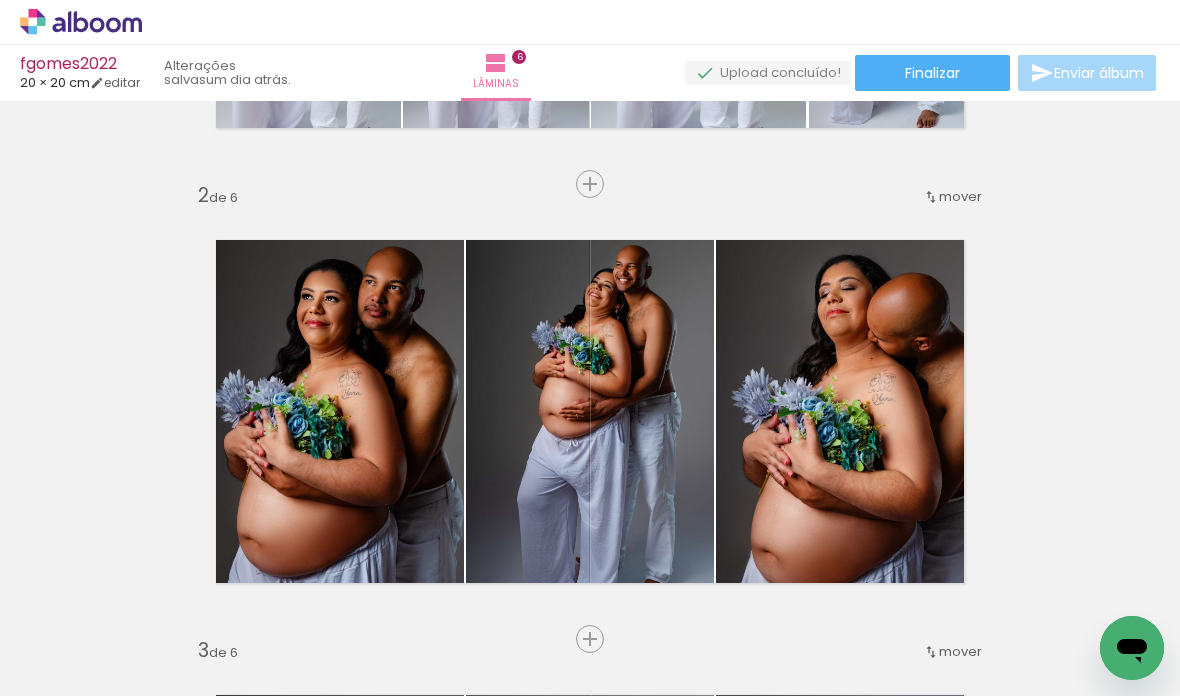 click at bounding box center (1208, 628) 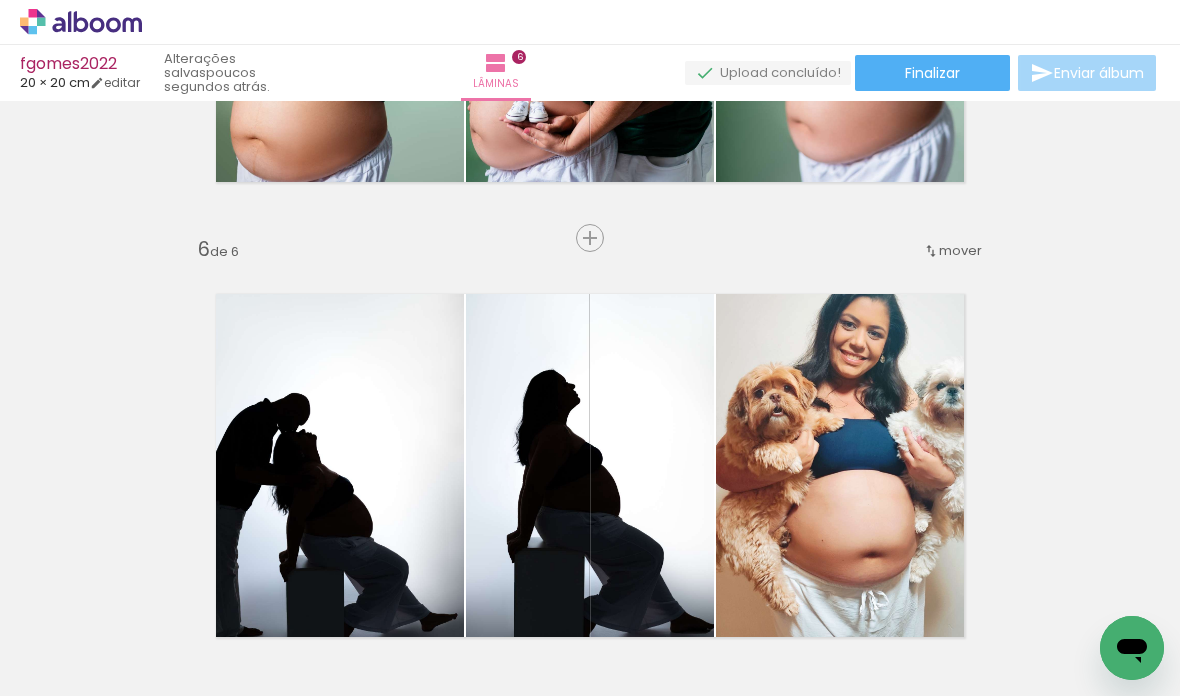 scroll, scrollTop: 2182, scrollLeft: 0, axis: vertical 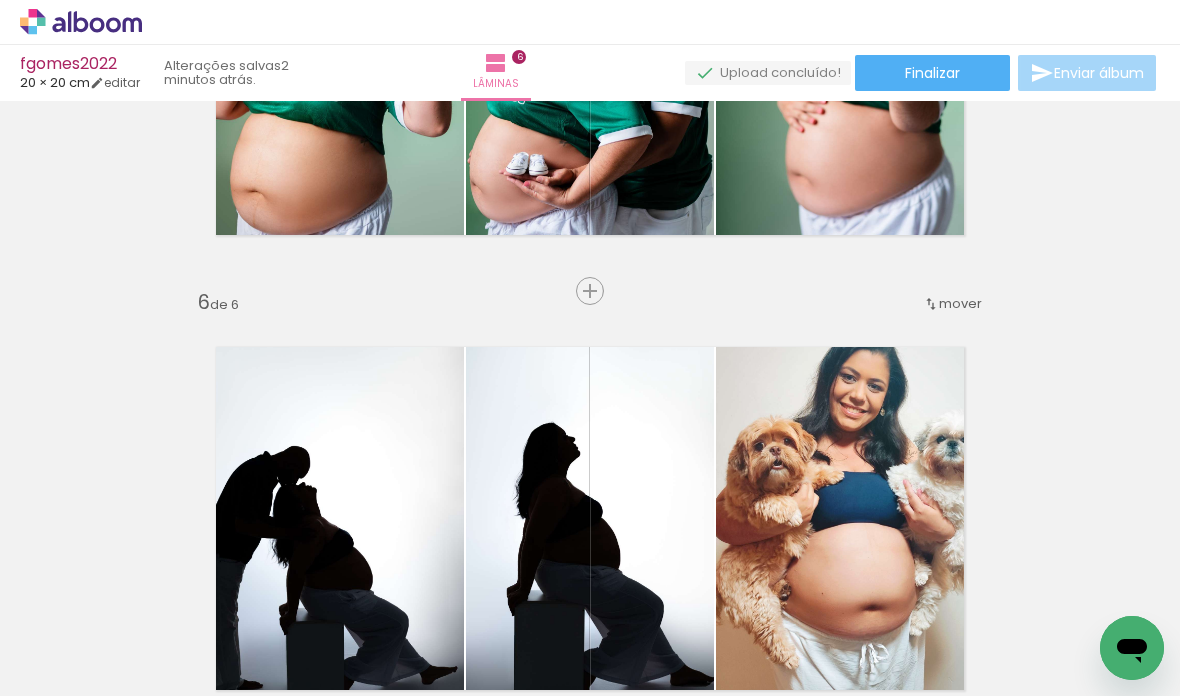 drag, startPoint x: 1171, startPoint y: 570, endPoint x: -1, endPoint y: -1, distance: 1303.6967 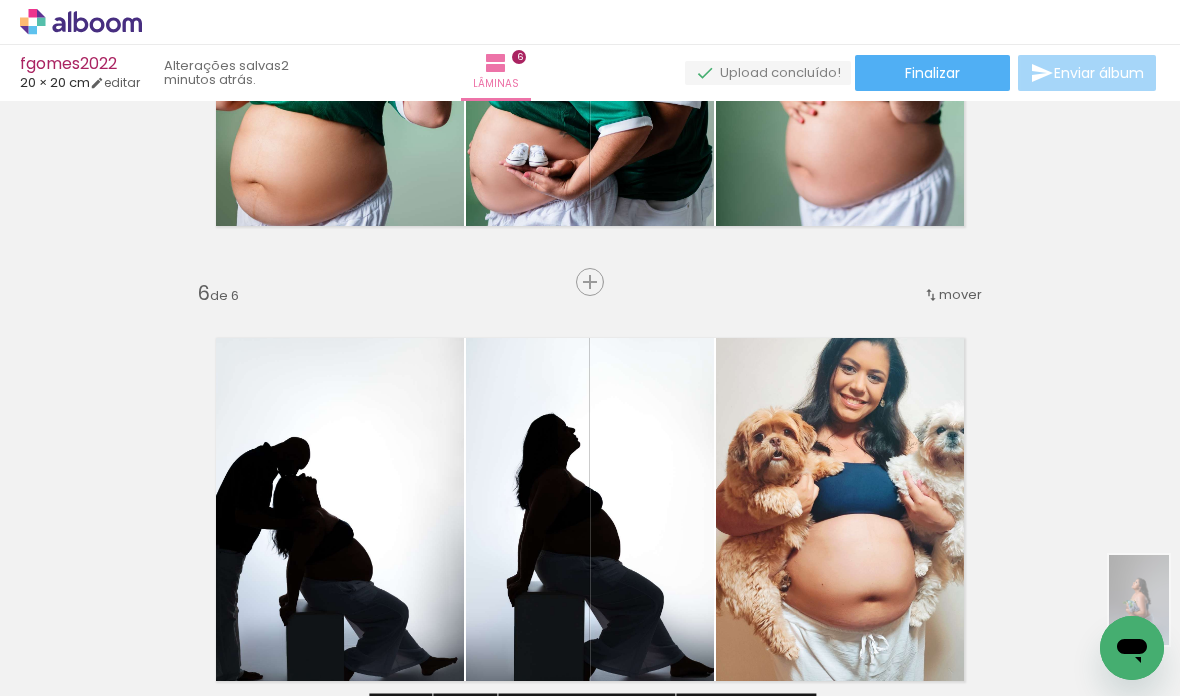 scroll, scrollTop: 2127, scrollLeft: 0, axis: vertical 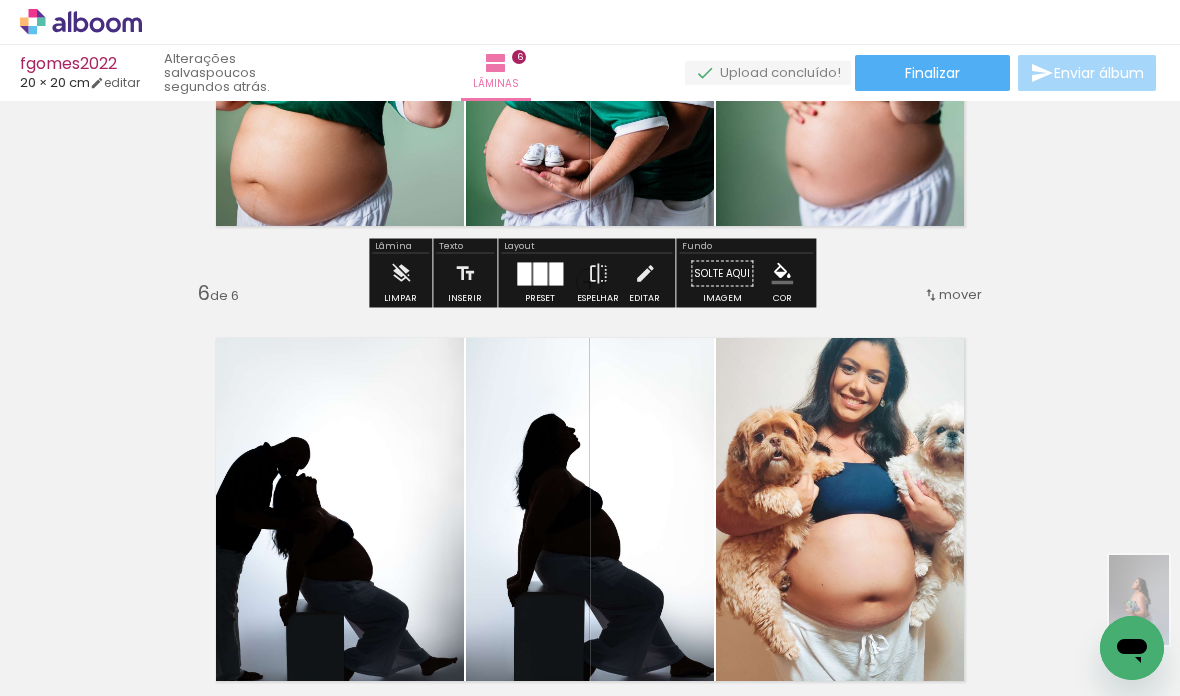 click 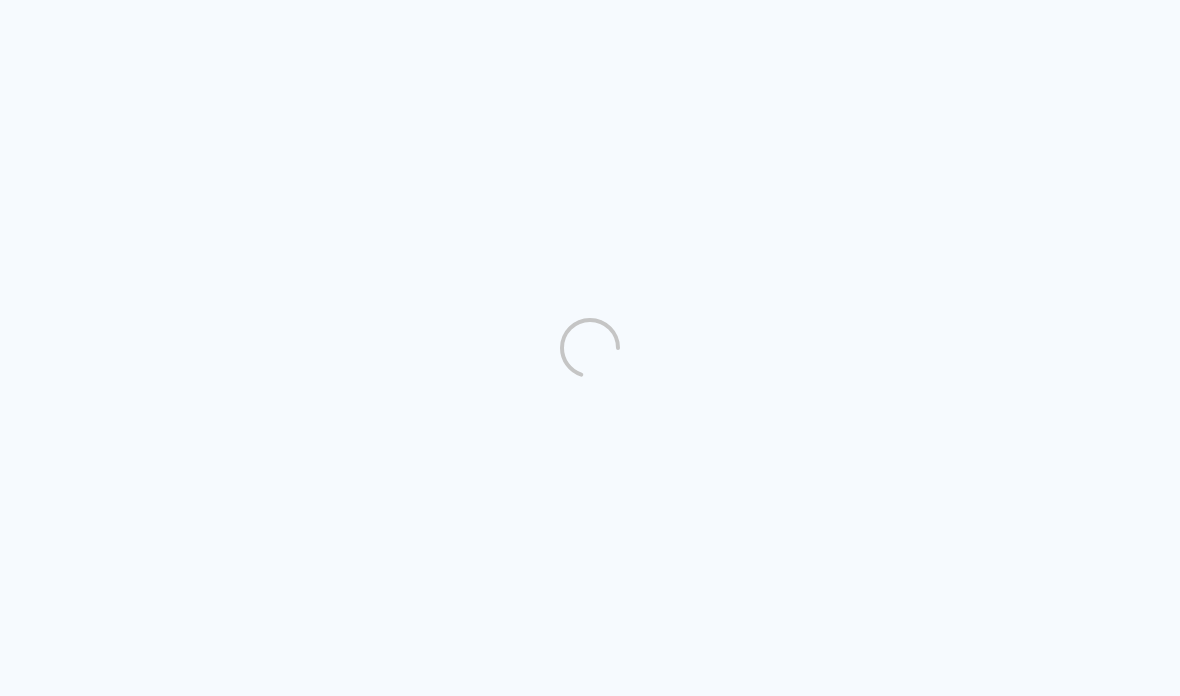 scroll, scrollTop: 0, scrollLeft: 0, axis: both 